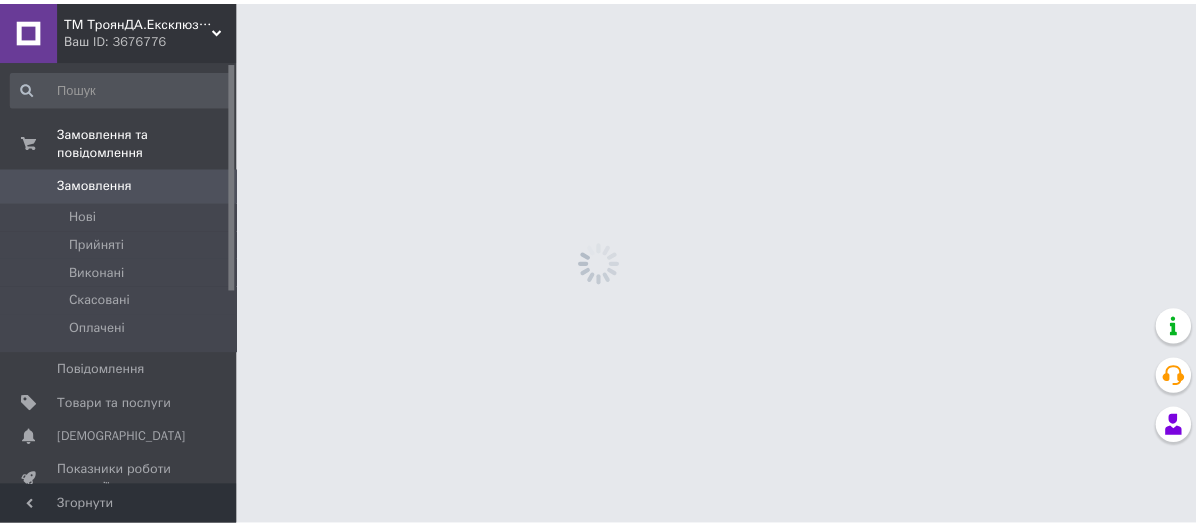 scroll, scrollTop: 0, scrollLeft: 0, axis: both 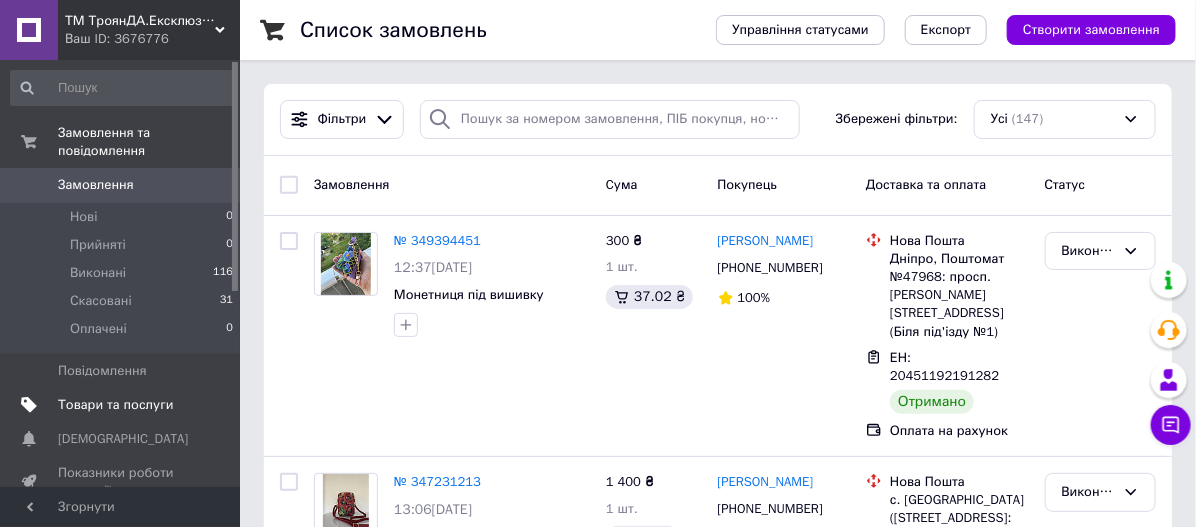 click on "Товари та послуги" at bounding box center (115, 405) 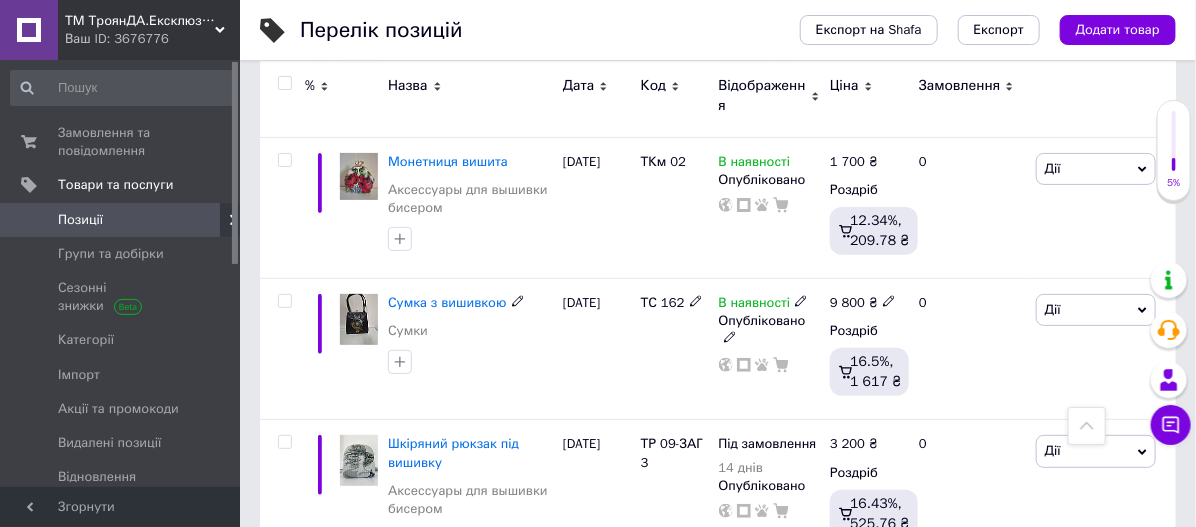 scroll, scrollTop: 2907, scrollLeft: 0, axis: vertical 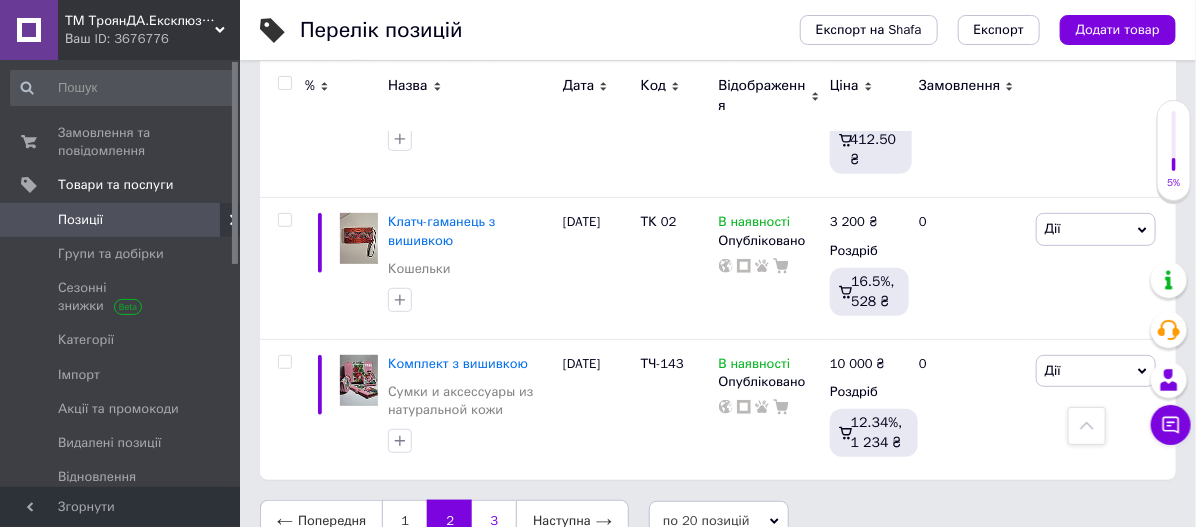 click on "3" at bounding box center [494, 521] 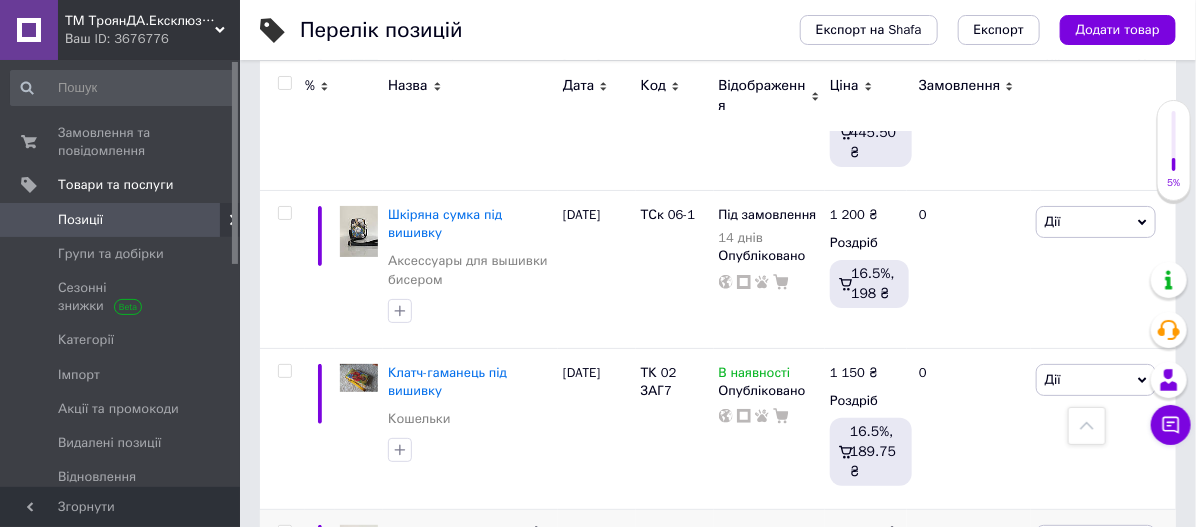 scroll, scrollTop: 2624, scrollLeft: 0, axis: vertical 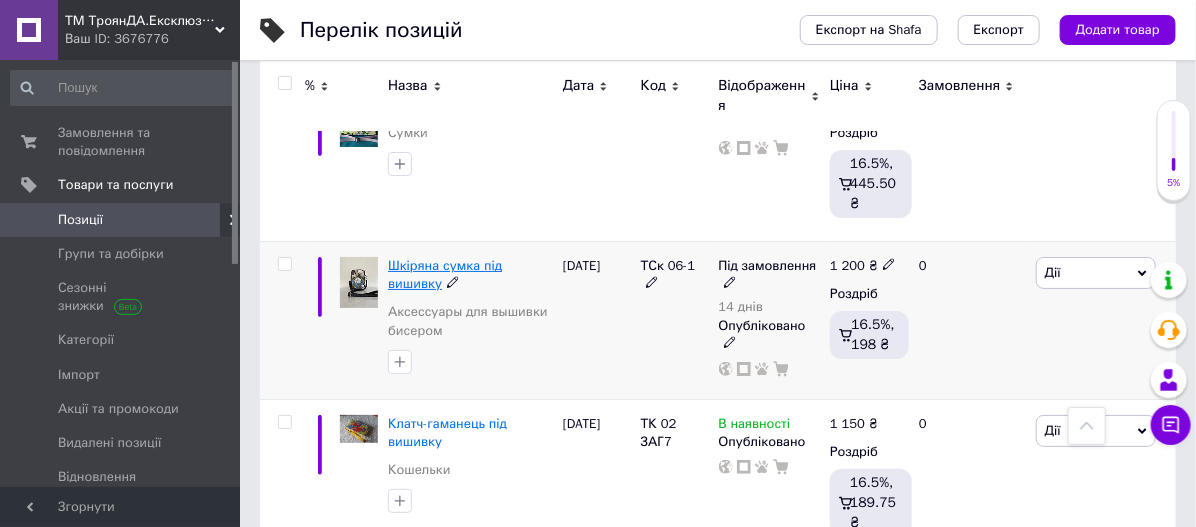 click on "Шкіряна сумка під вишивку" at bounding box center [445, 274] 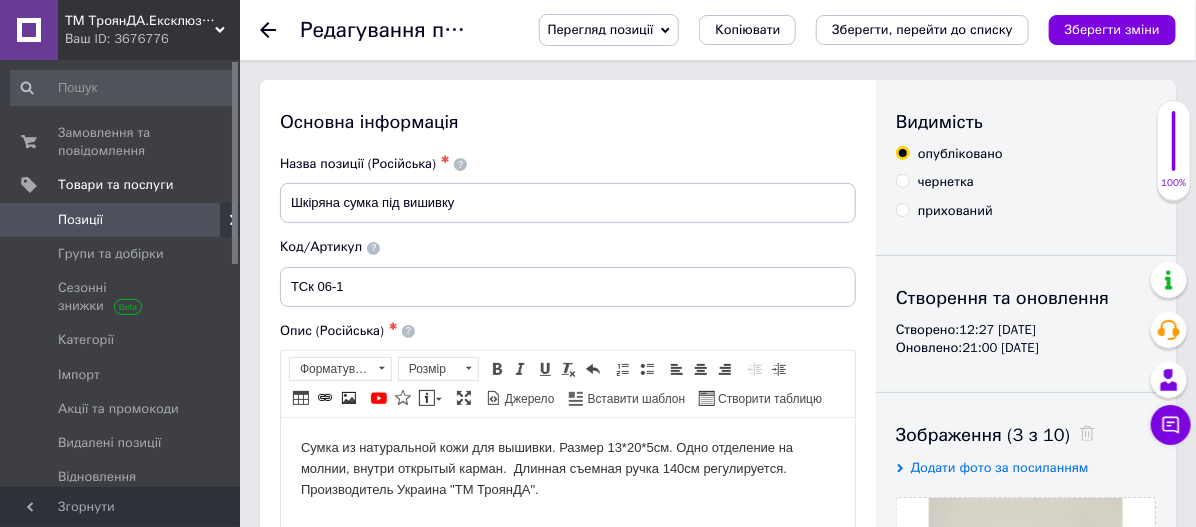 scroll, scrollTop: 0, scrollLeft: 0, axis: both 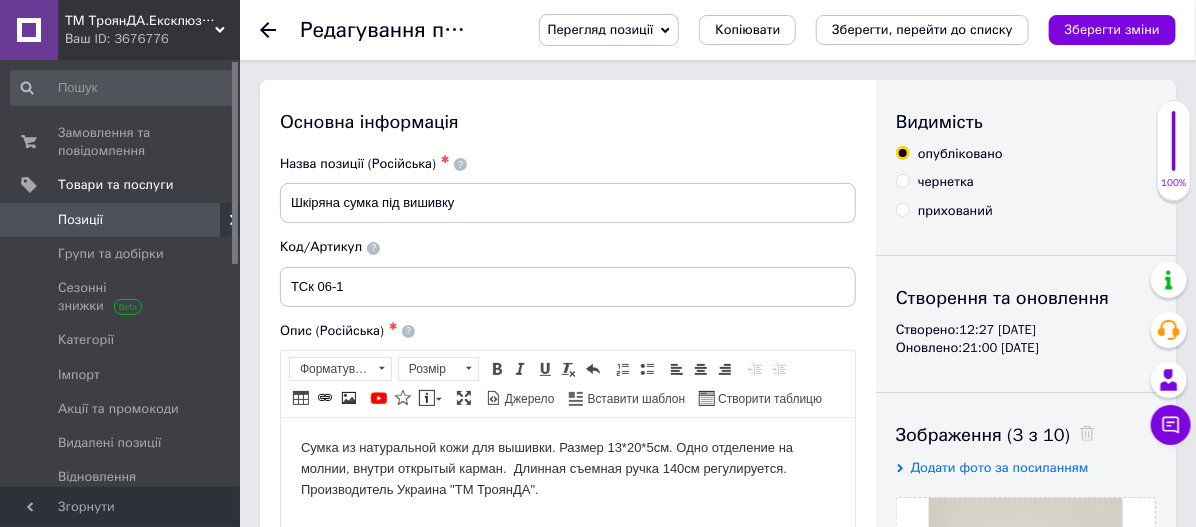 click on "Сумка из натуральной кожи для вышивки. Размер 13*20*5см. Одно отделение на молнии, внутри открытый карман.  Длинная съемная ручка 140см регулируется. Производитель Украина "ТМ ТроянДА"." at bounding box center [567, 468] 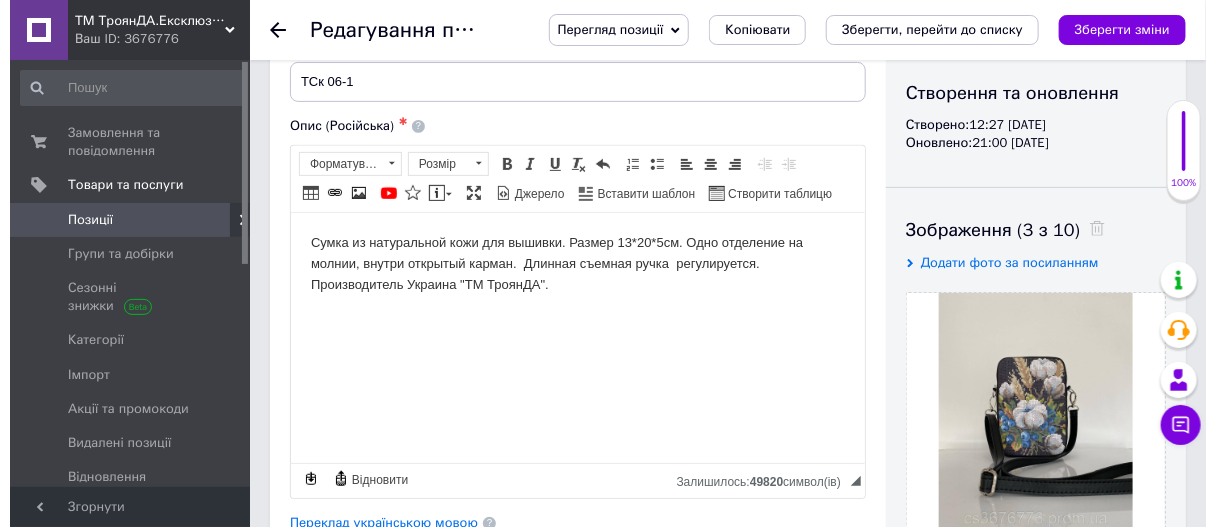 scroll, scrollTop: 222, scrollLeft: 0, axis: vertical 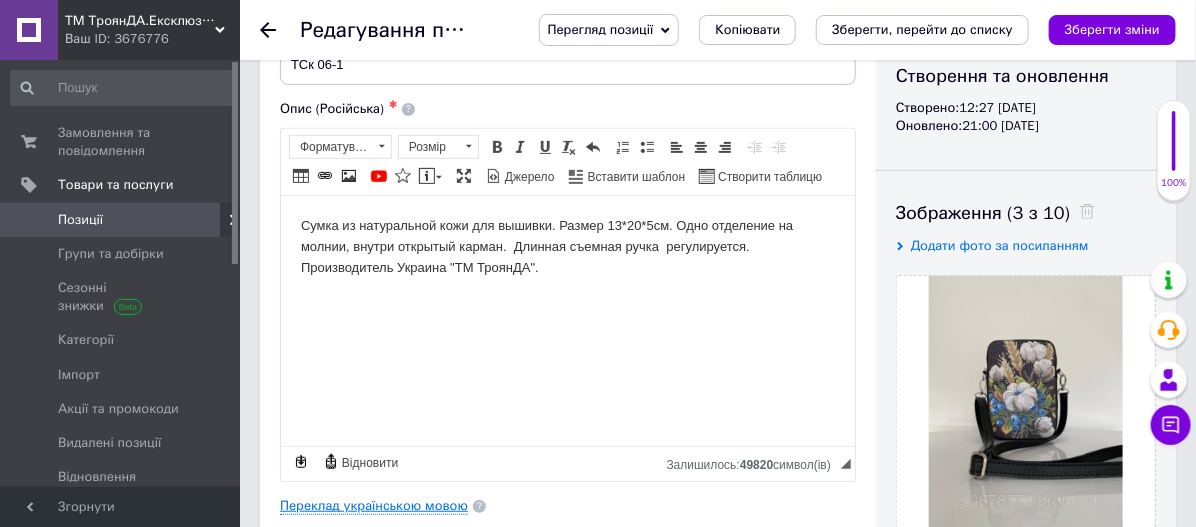 click on "Переклад українською мовою" at bounding box center [374, 506] 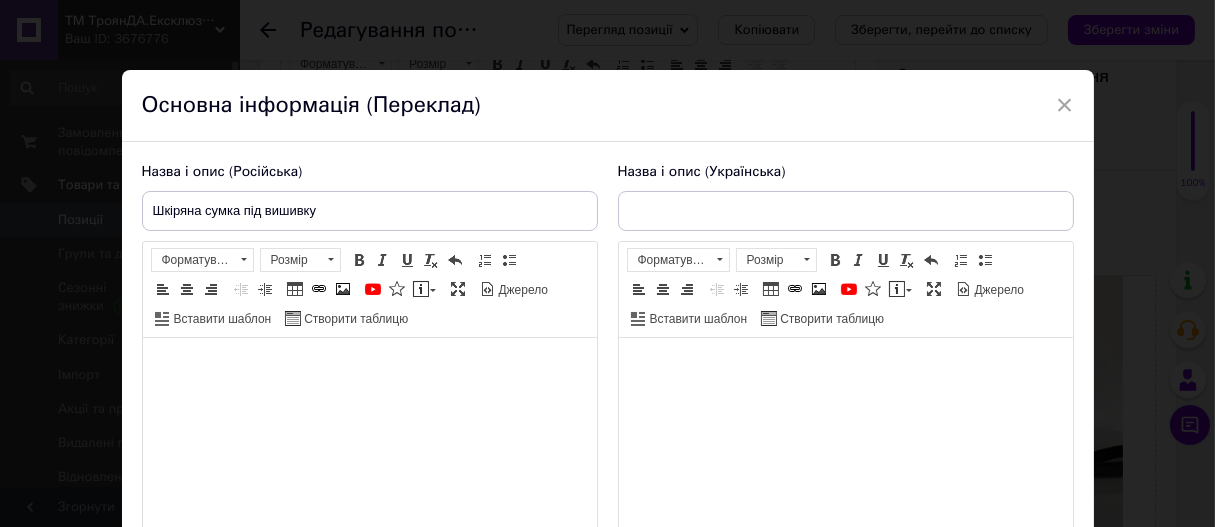 type on "Шкіряна сумка під вишивку" 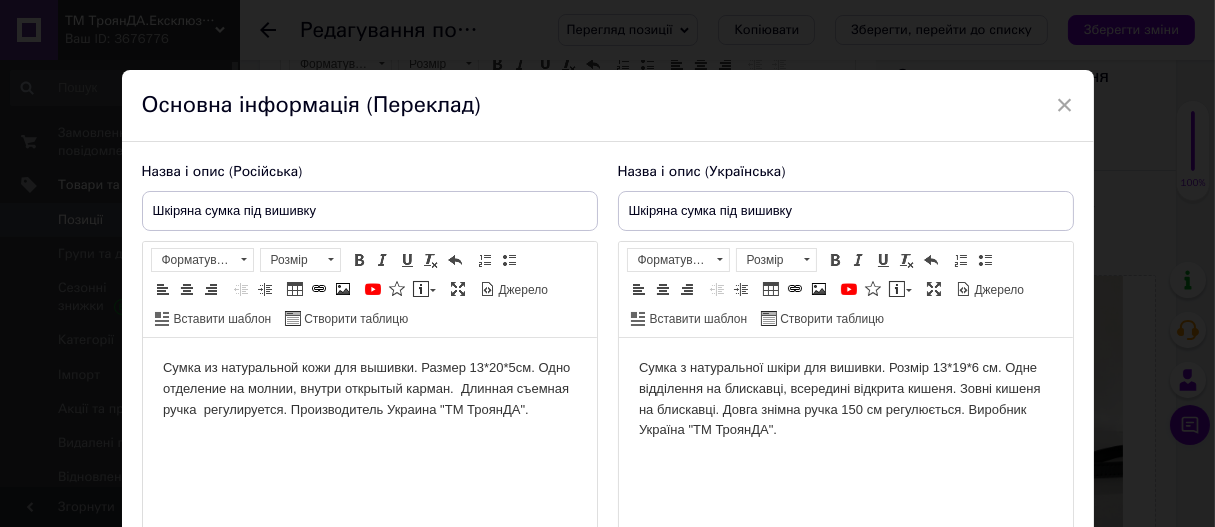 scroll, scrollTop: 0, scrollLeft: 0, axis: both 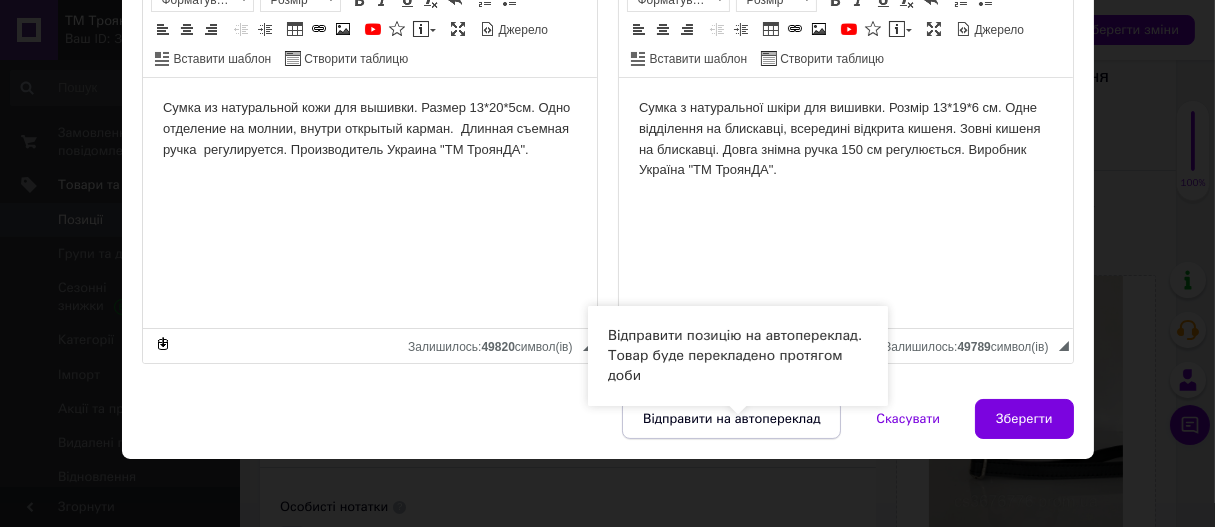 click on "Відправити на автопереклад" at bounding box center [731, 419] 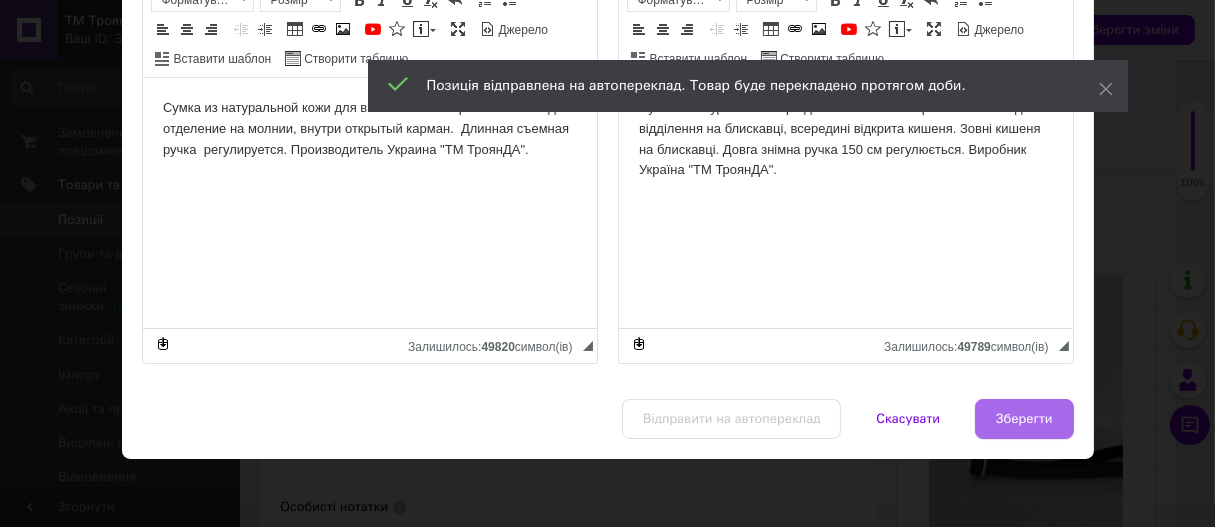 click on "Зберегти" at bounding box center (1024, 419) 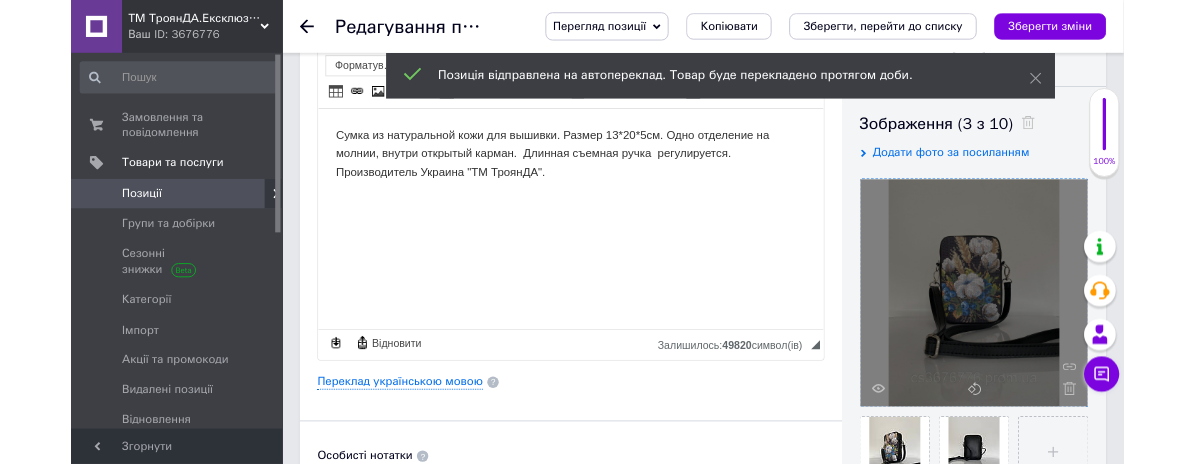 scroll, scrollTop: 333, scrollLeft: 0, axis: vertical 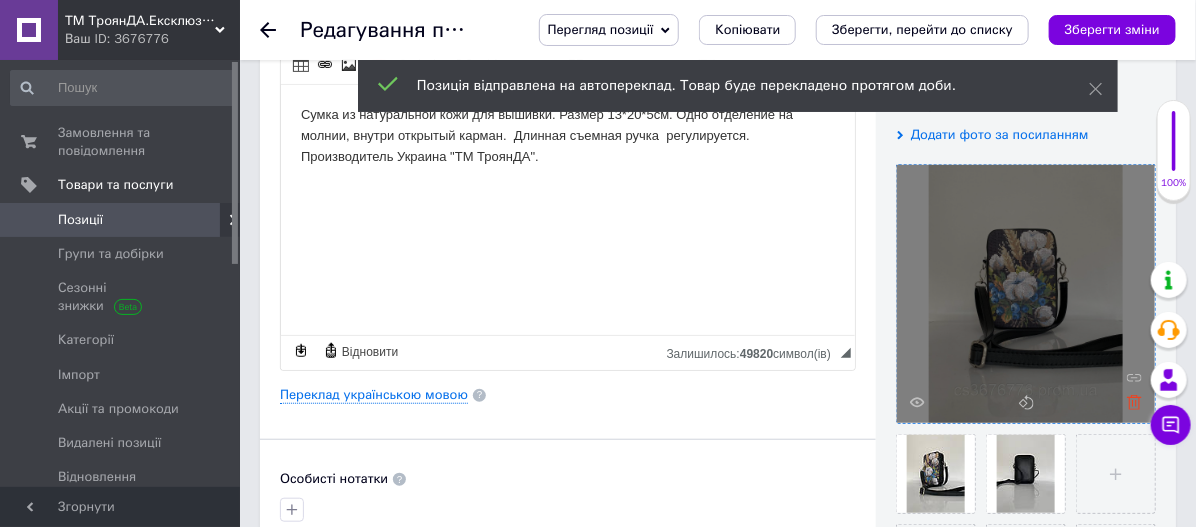 click 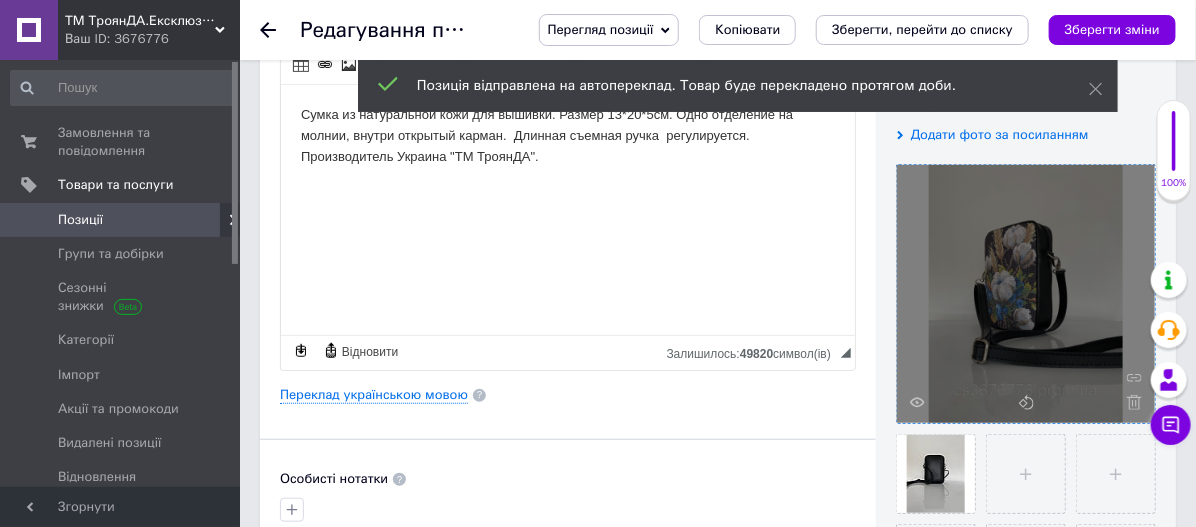 click 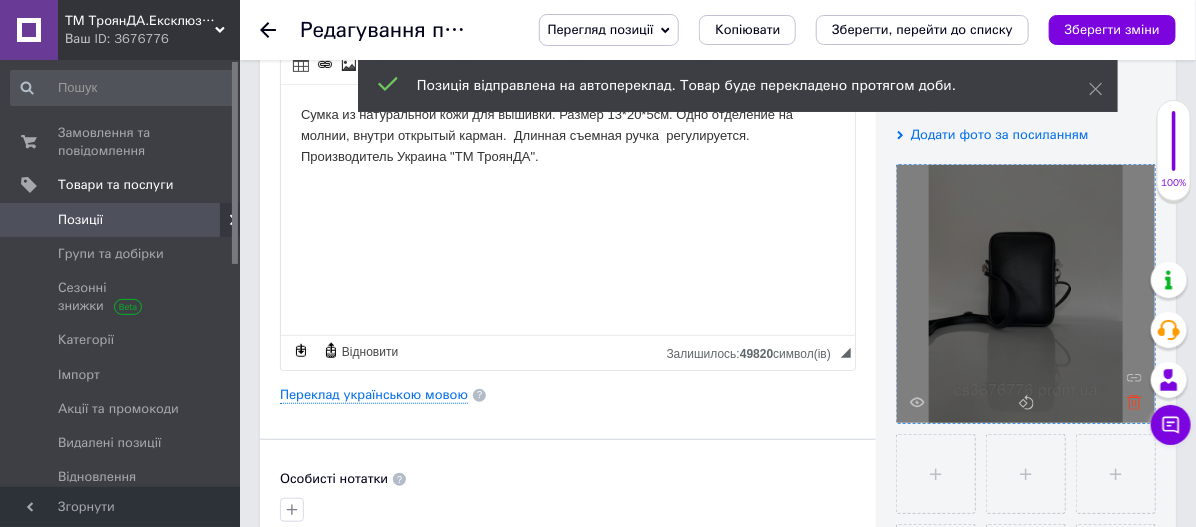click 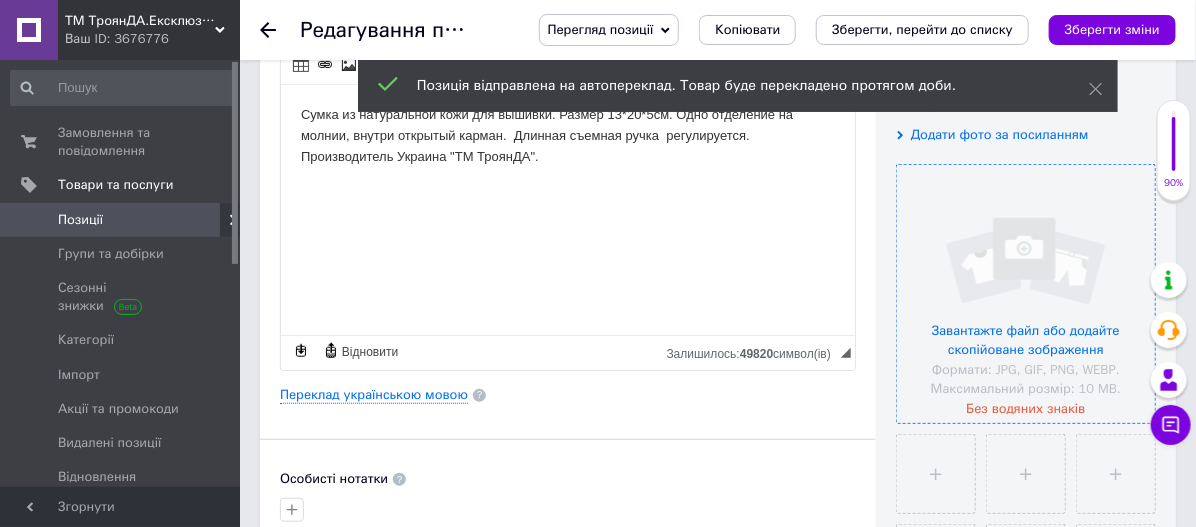 click at bounding box center (1026, 294) 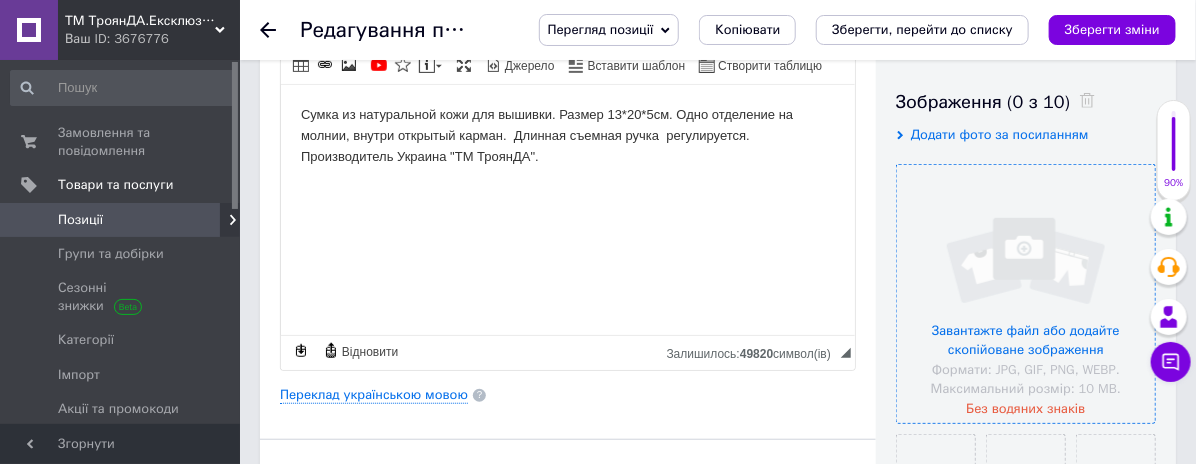 click at bounding box center [1026, 294] 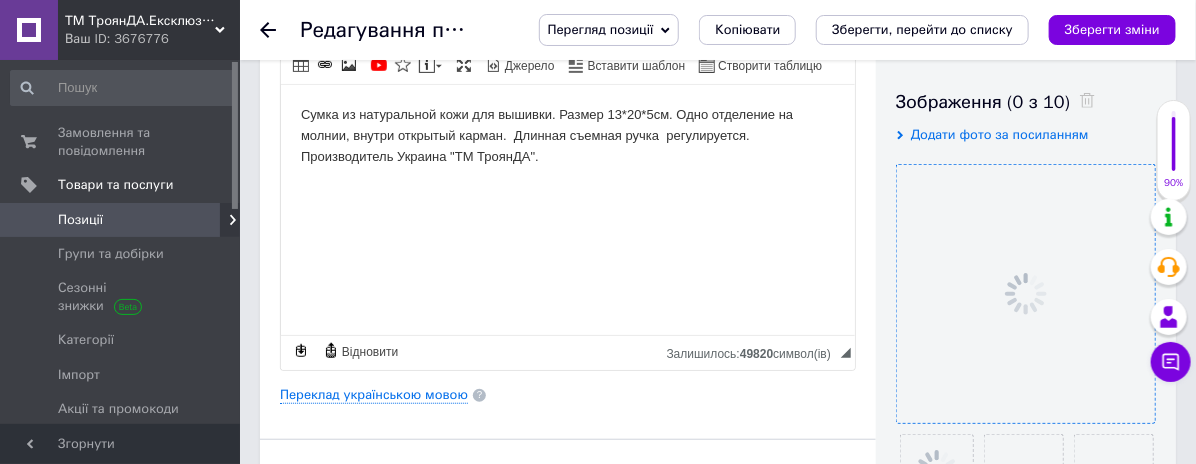 scroll, scrollTop: 444, scrollLeft: 0, axis: vertical 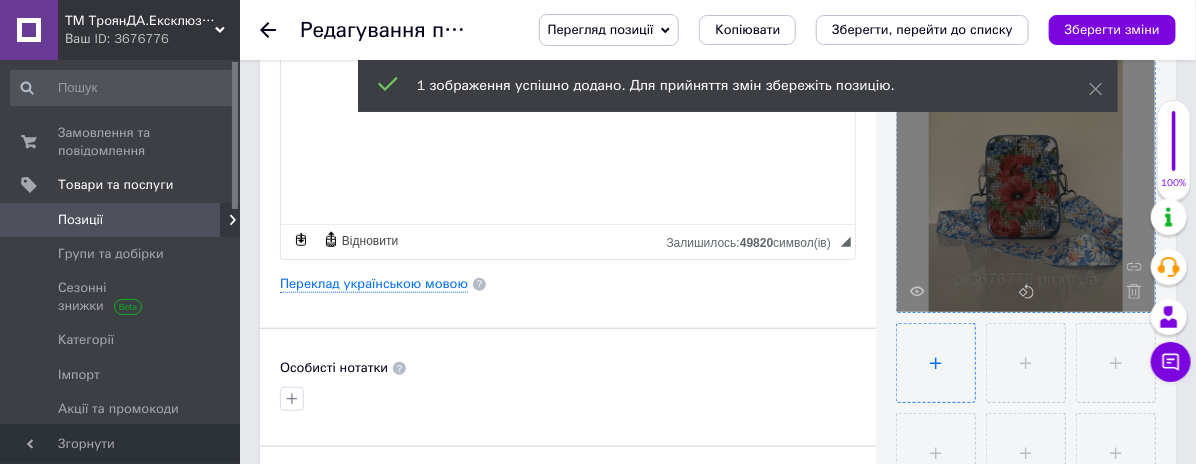 click at bounding box center [936, 363] 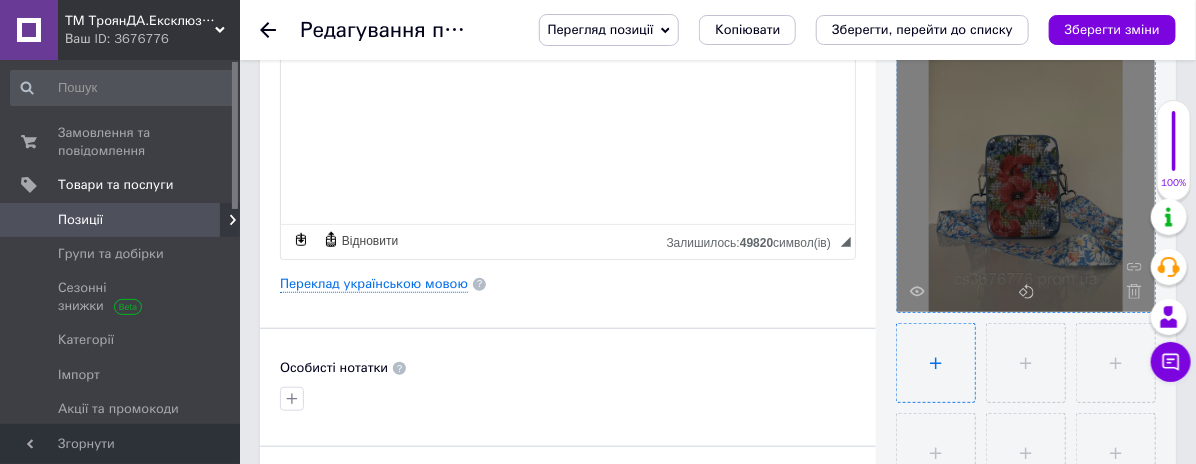 type on "C:\fakepath\516369370_2514245742260812_3172979448823559043_n.jpg" 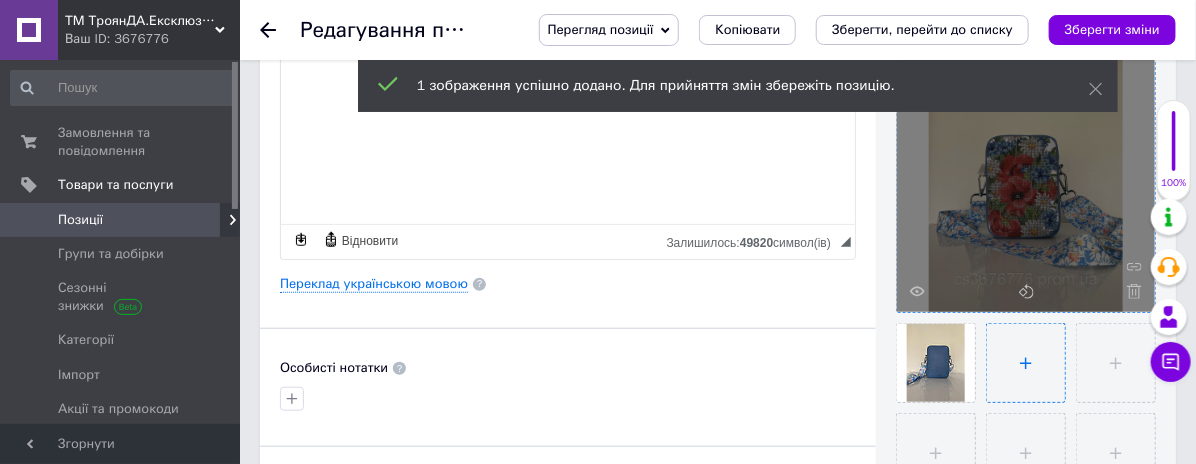 click at bounding box center [1026, 363] 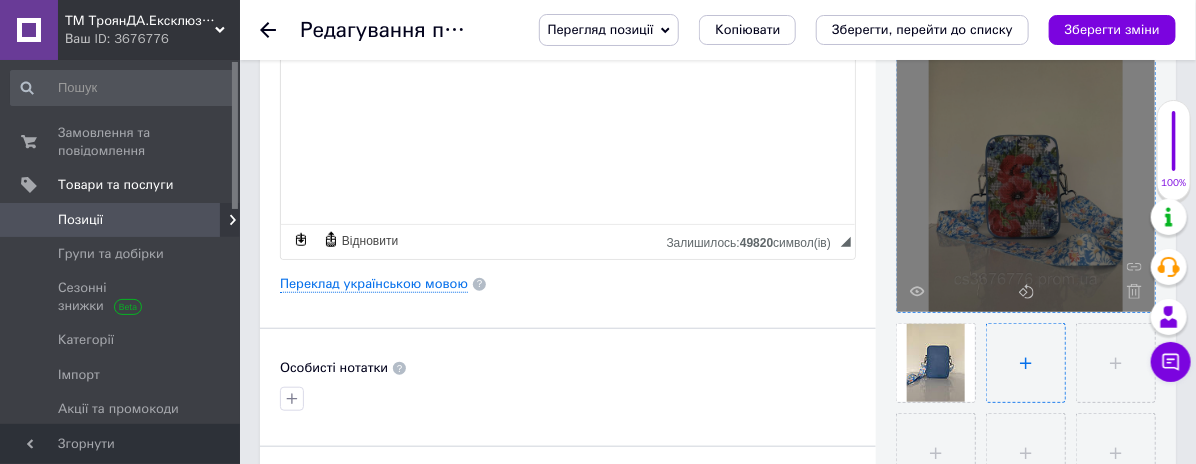 type on "C:\fakepath\516535289_2514245702260816_5235496138713171969_n.jpg" 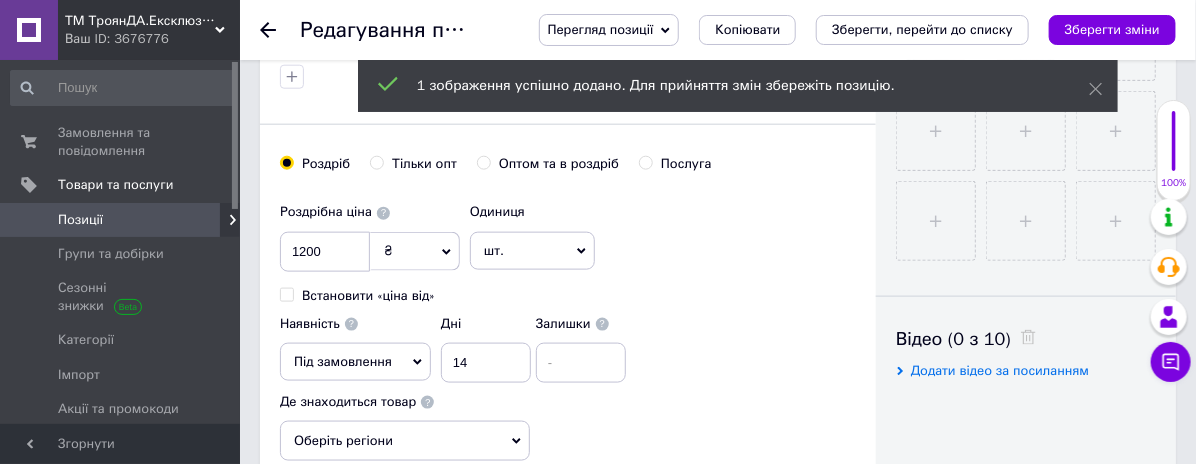 scroll, scrollTop: 777, scrollLeft: 0, axis: vertical 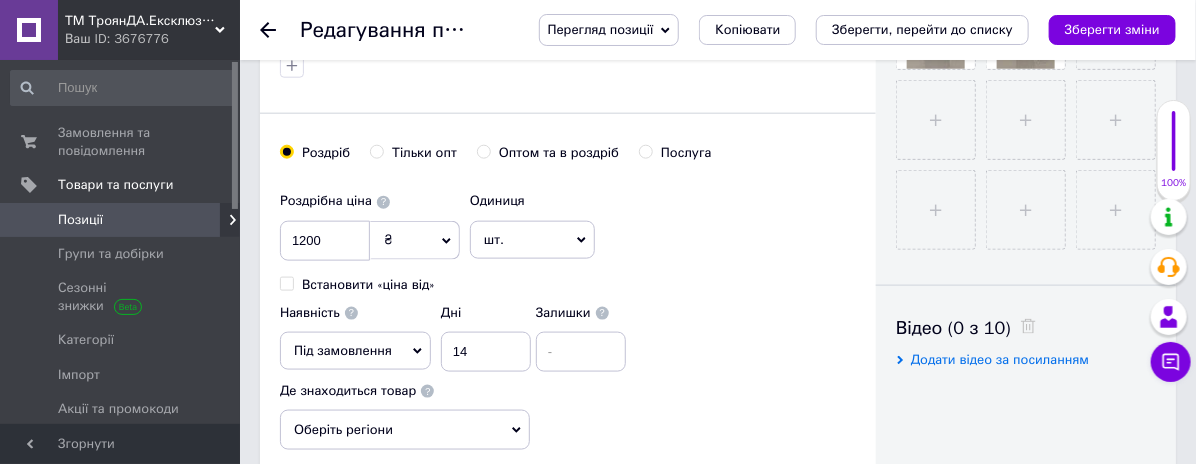 click 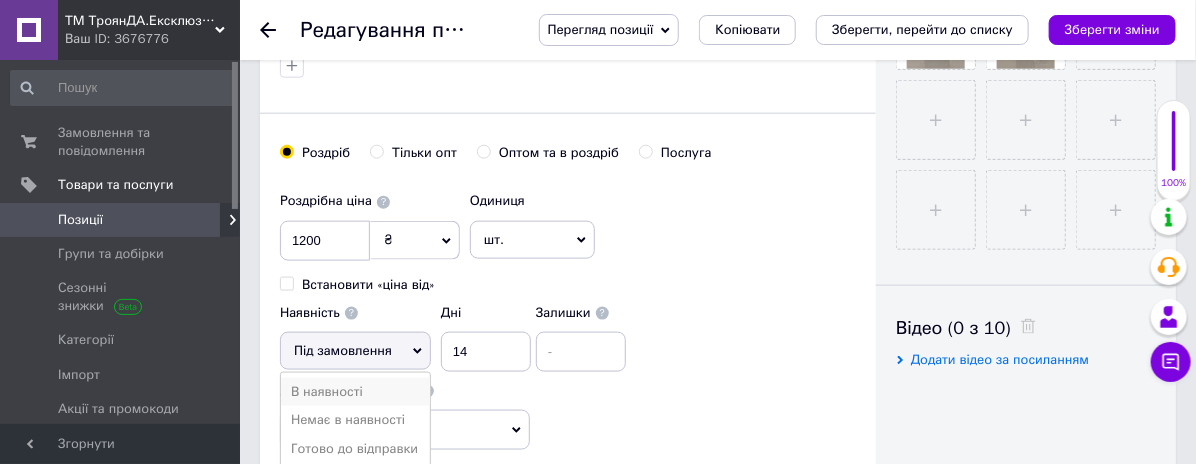 click on "В наявності" at bounding box center [355, 392] 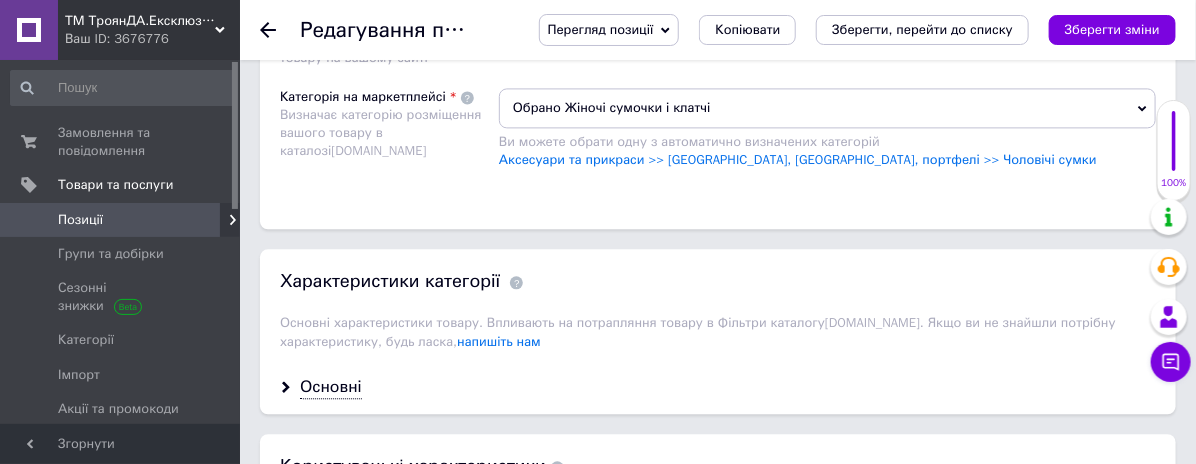 scroll, scrollTop: 1555, scrollLeft: 0, axis: vertical 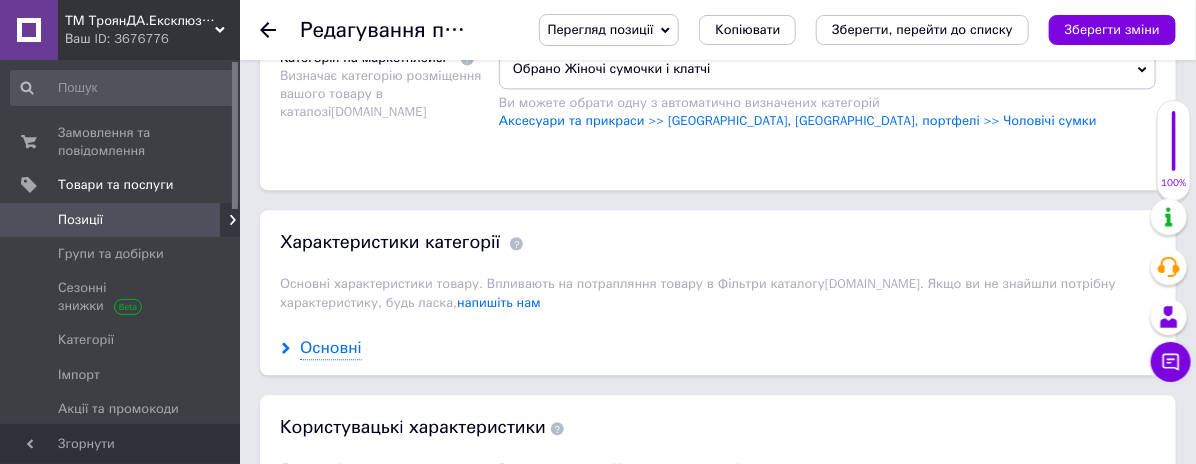 click on "Основні" at bounding box center (331, 348) 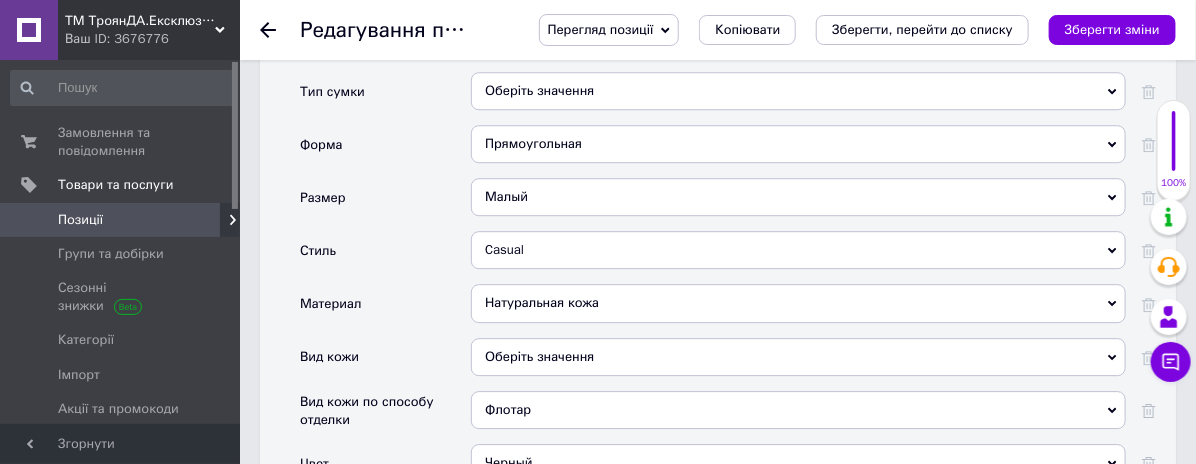 scroll, scrollTop: 2000, scrollLeft: 0, axis: vertical 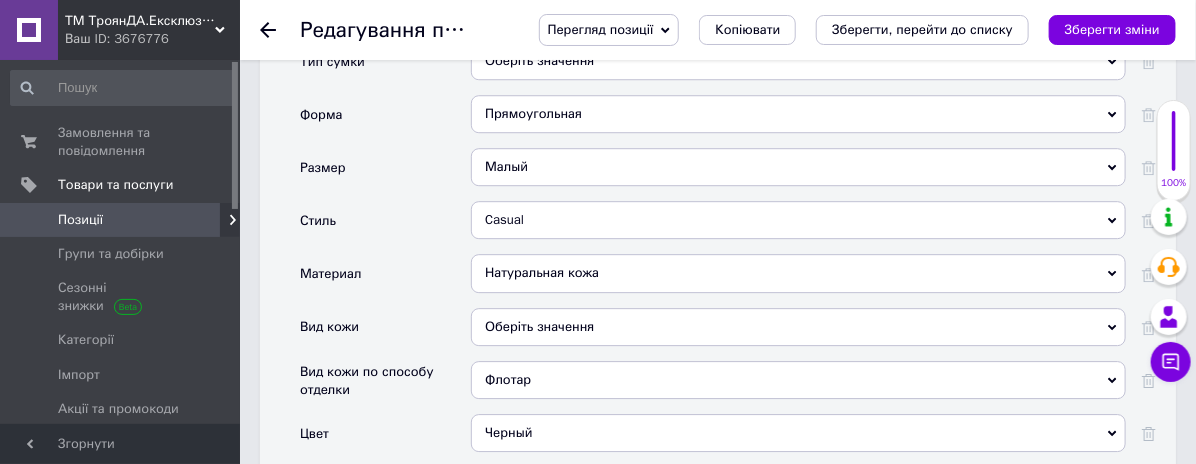 click on "Флотар" at bounding box center (798, 380) 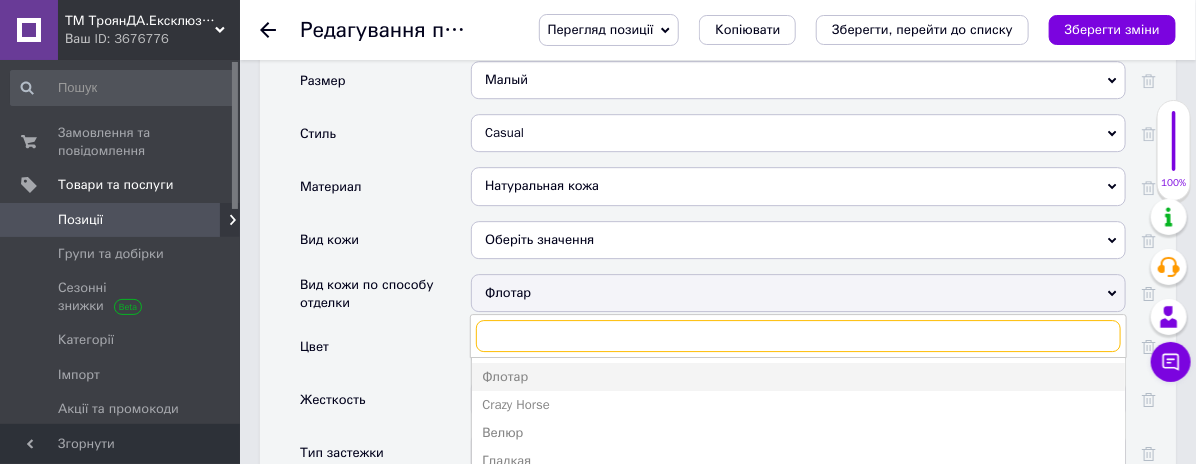 scroll, scrollTop: 2111, scrollLeft: 0, axis: vertical 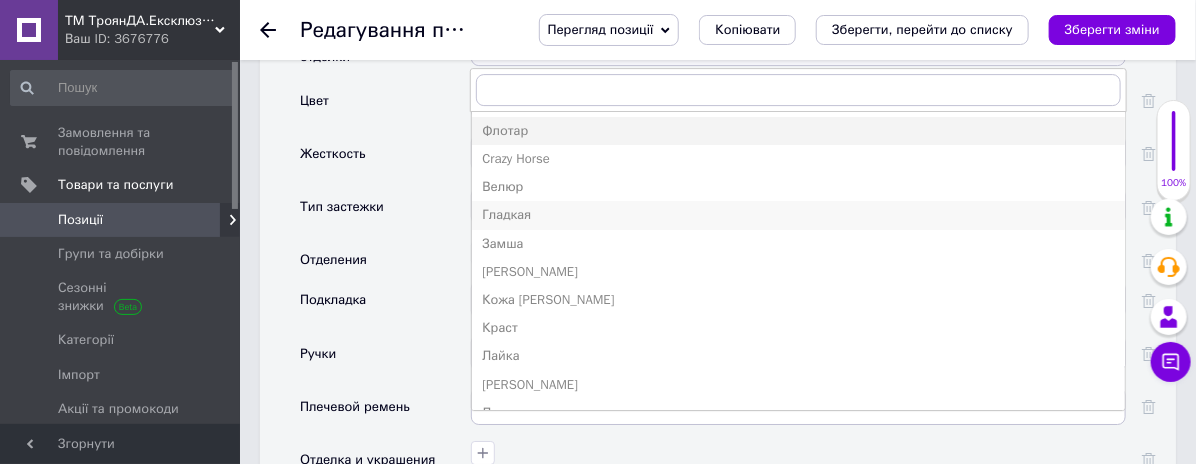 click on "Гладкая" at bounding box center (798, 215) 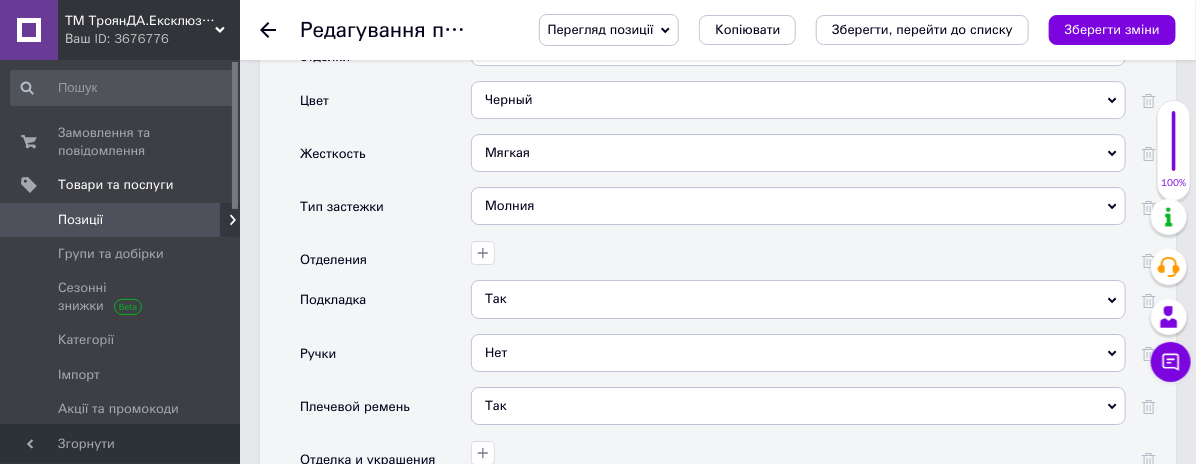 scroll, scrollTop: 2222, scrollLeft: 0, axis: vertical 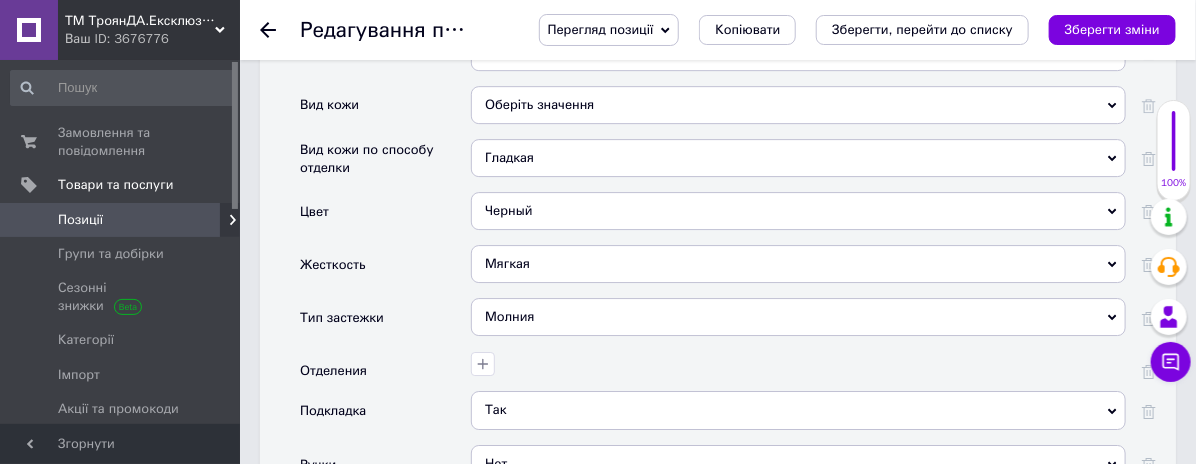 click on "Черный" at bounding box center (798, 211) 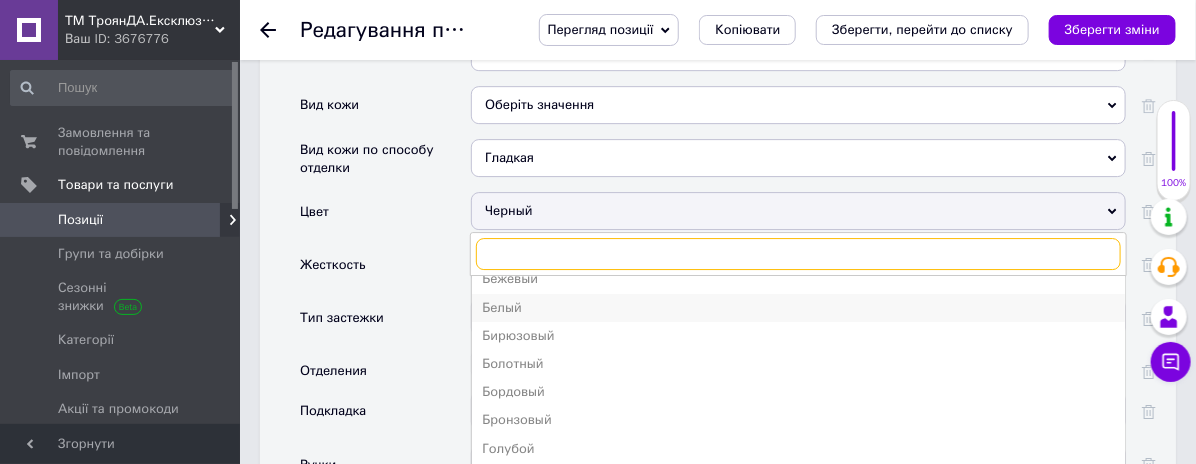 scroll, scrollTop: 111, scrollLeft: 0, axis: vertical 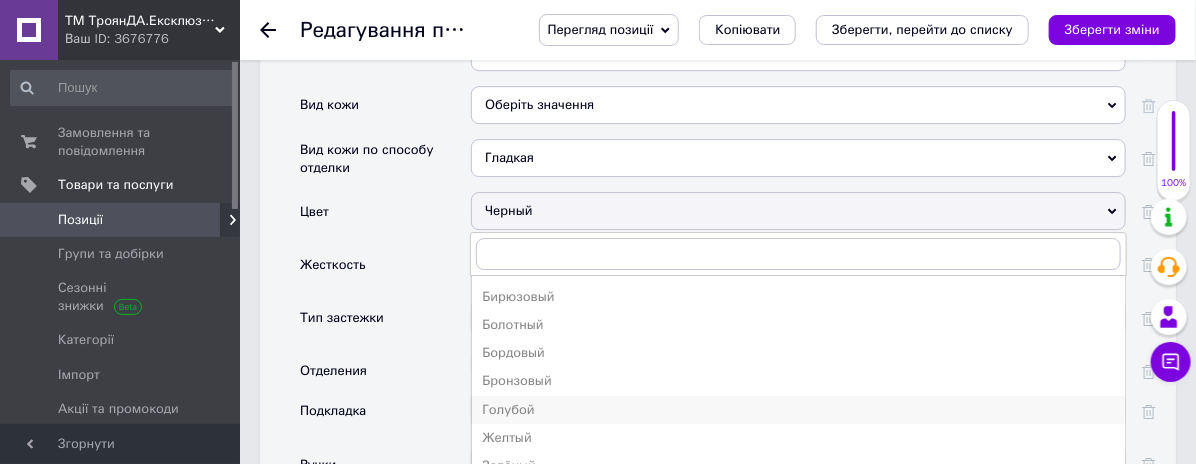 click on "Голубой" at bounding box center (798, 410) 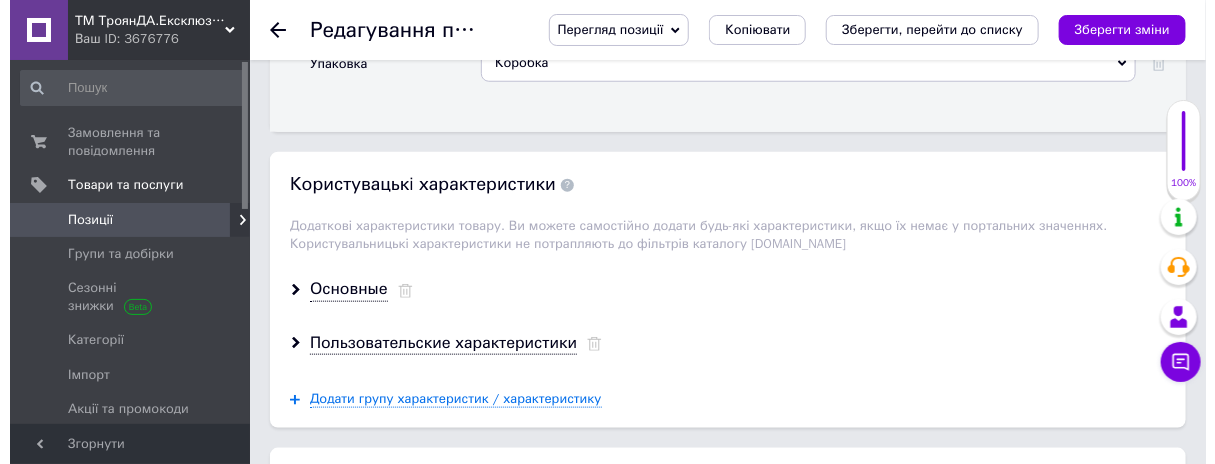 scroll, scrollTop: 3333, scrollLeft: 0, axis: vertical 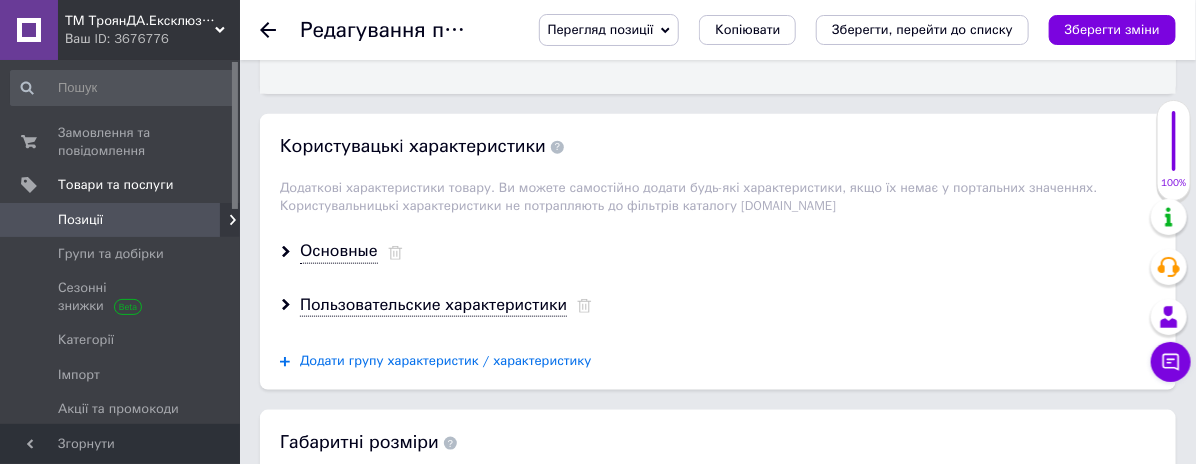 click on "Додати групу характеристик / характеристику" at bounding box center (446, 361) 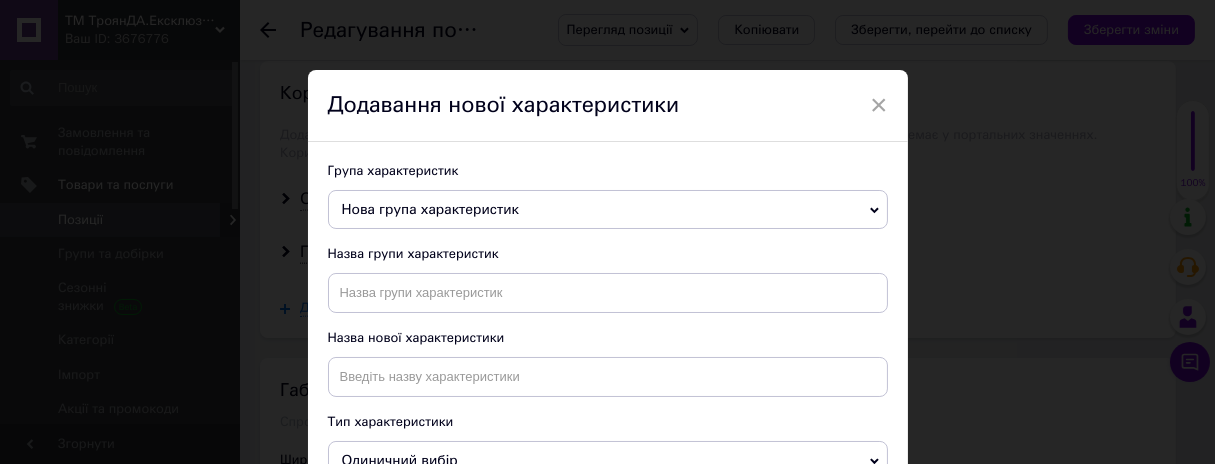click on "Нова група характеристик" at bounding box center (430, 209) 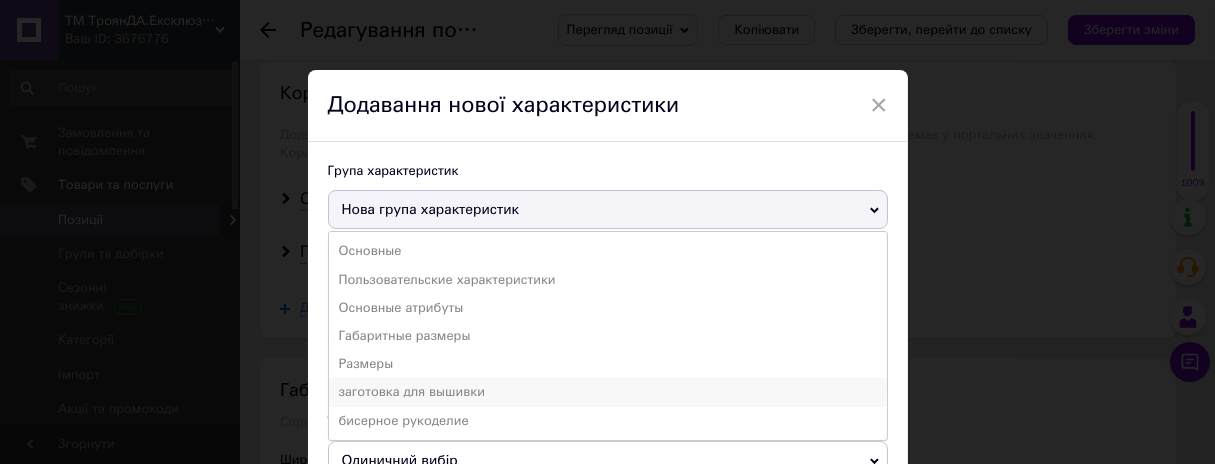 click on "заготовка для вышивки" at bounding box center [608, 392] 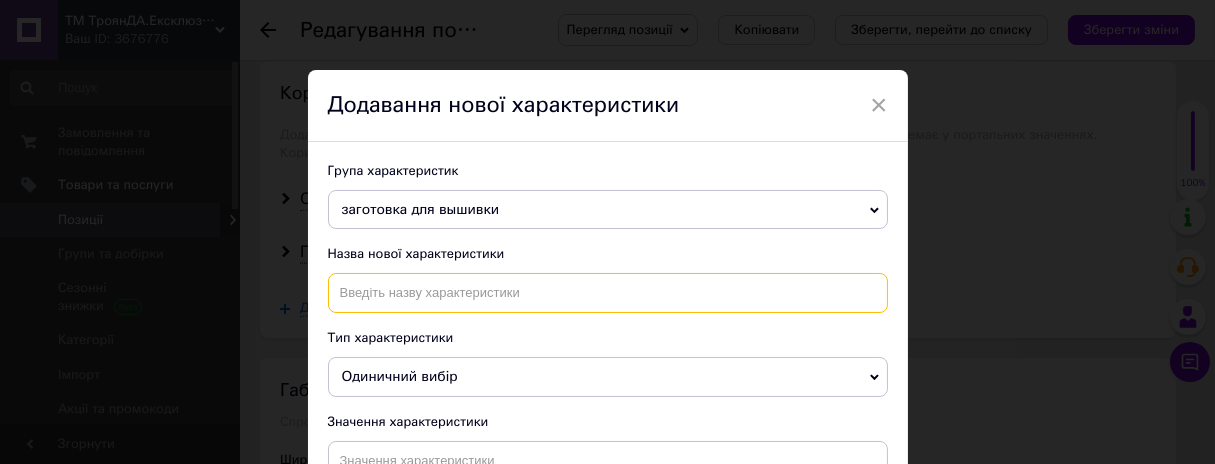 click at bounding box center (608, 293) 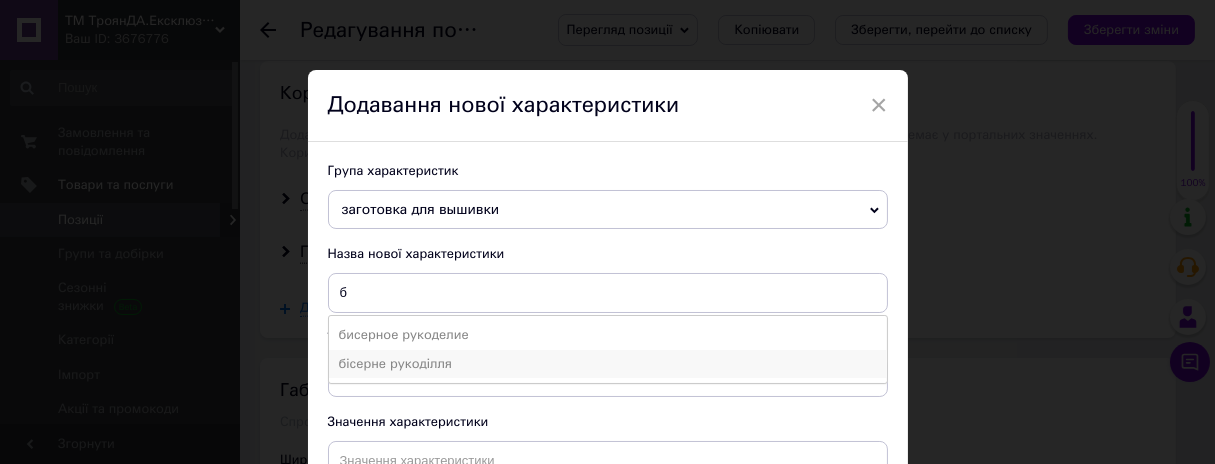 click on "бісерне рукоділля" at bounding box center [608, 364] 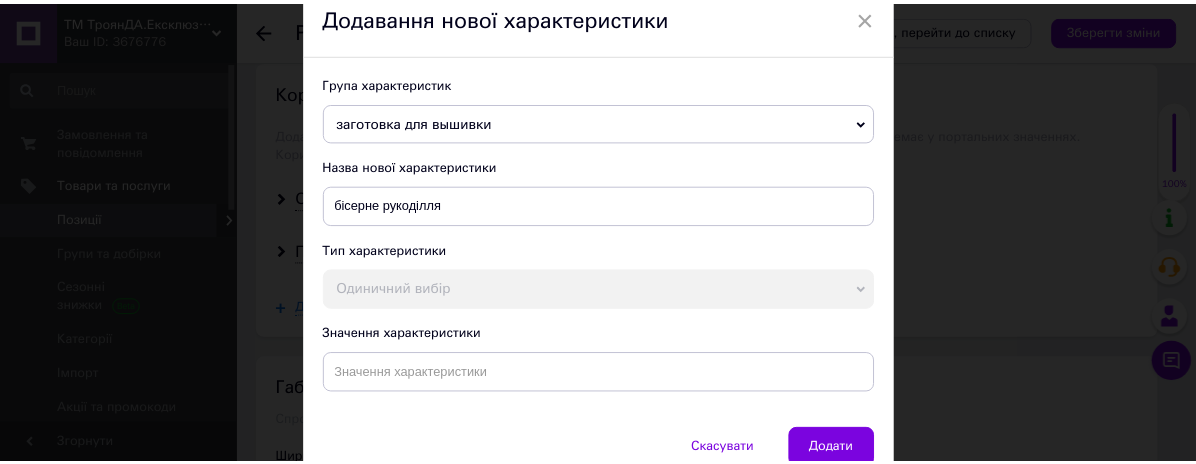 scroll, scrollTop: 111, scrollLeft: 0, axis: vertical 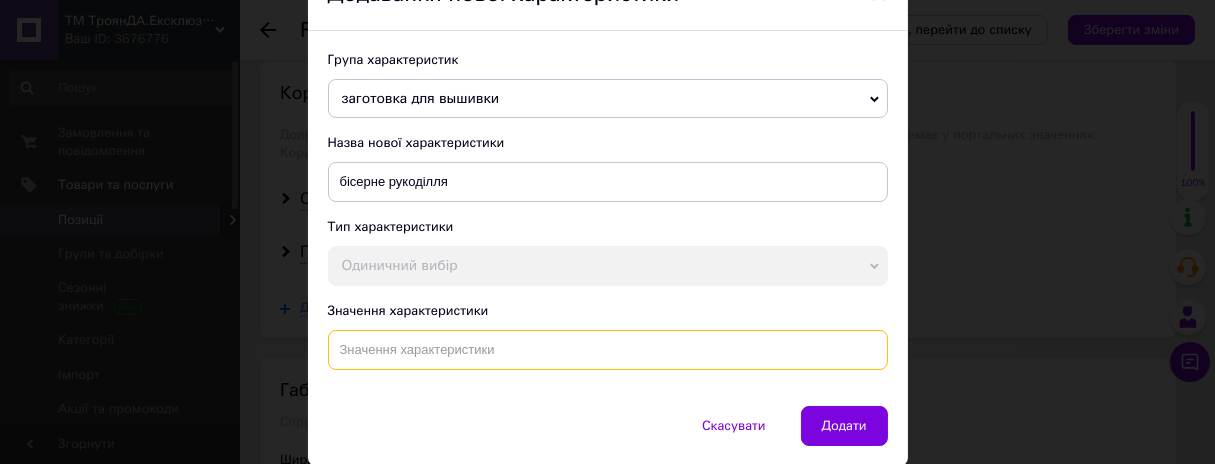 click at bounding box center (608, 350) 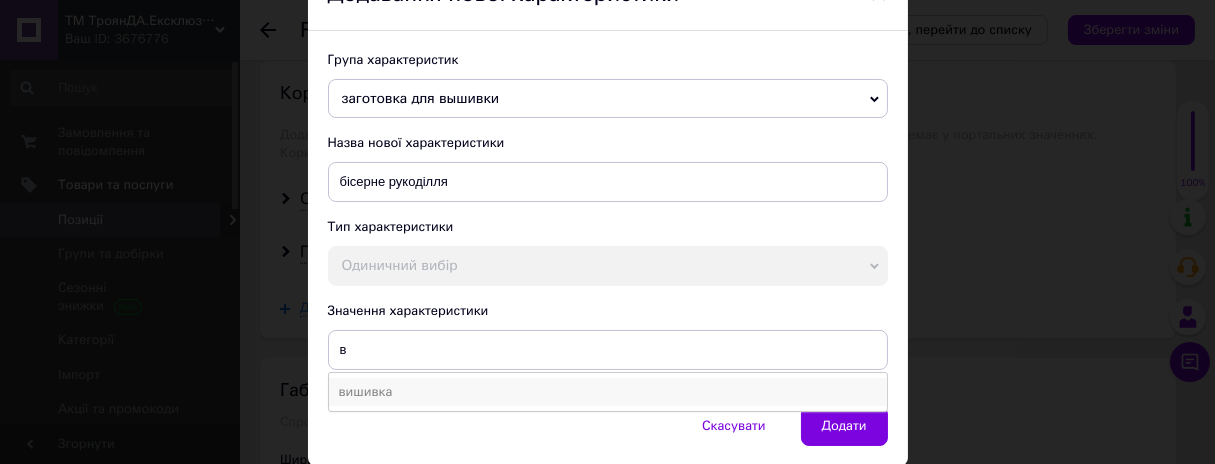 click on "вишивка" at bounding box center [608, 392] 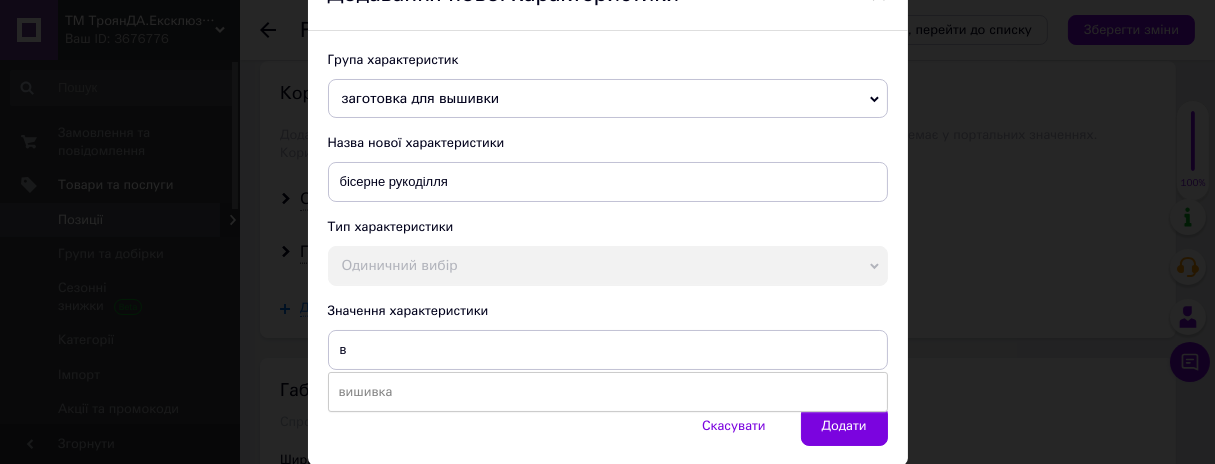 type on "вишивка" 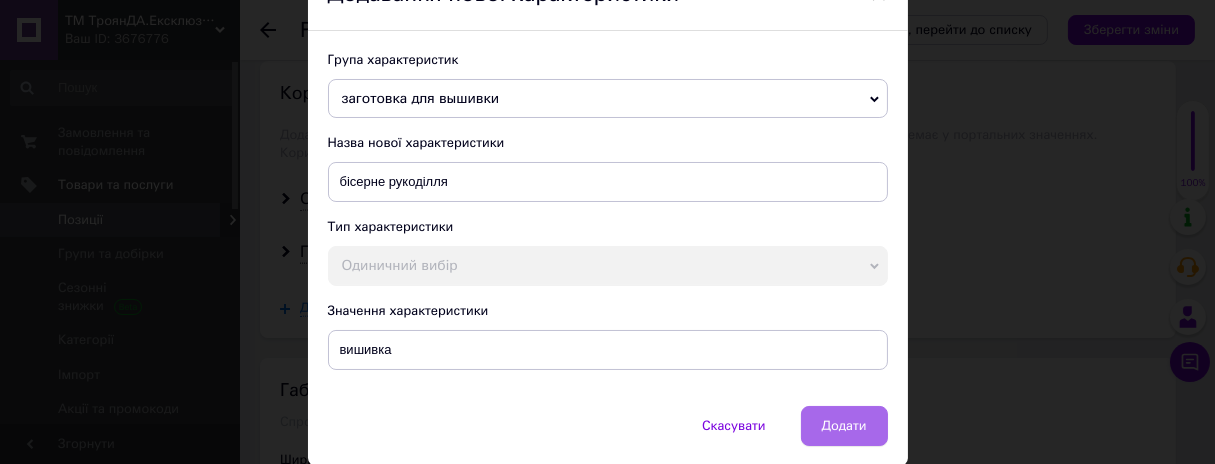 click on "Додати" at bounding box center (844, 426) 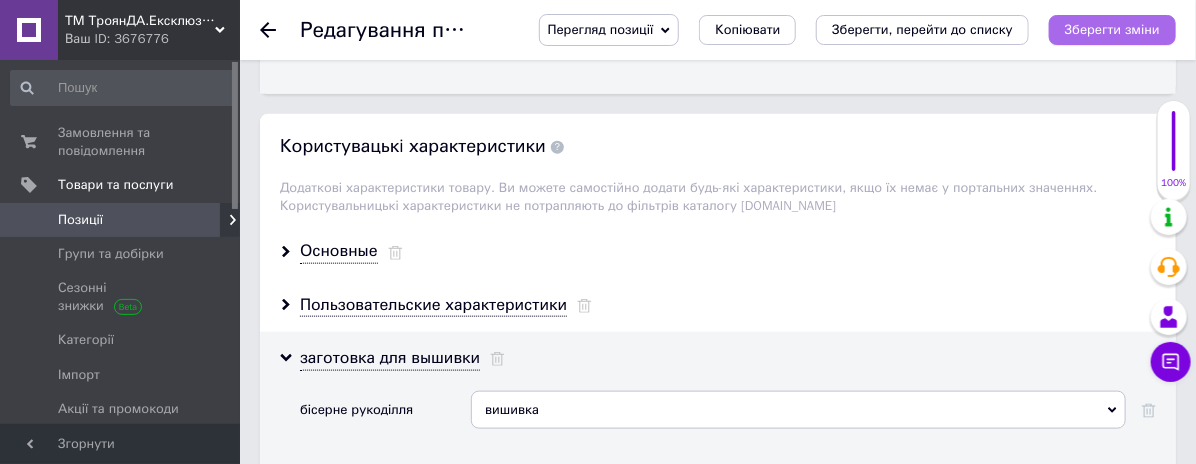 click on "Зберегти зміни" at bounding box center [1112, 29] 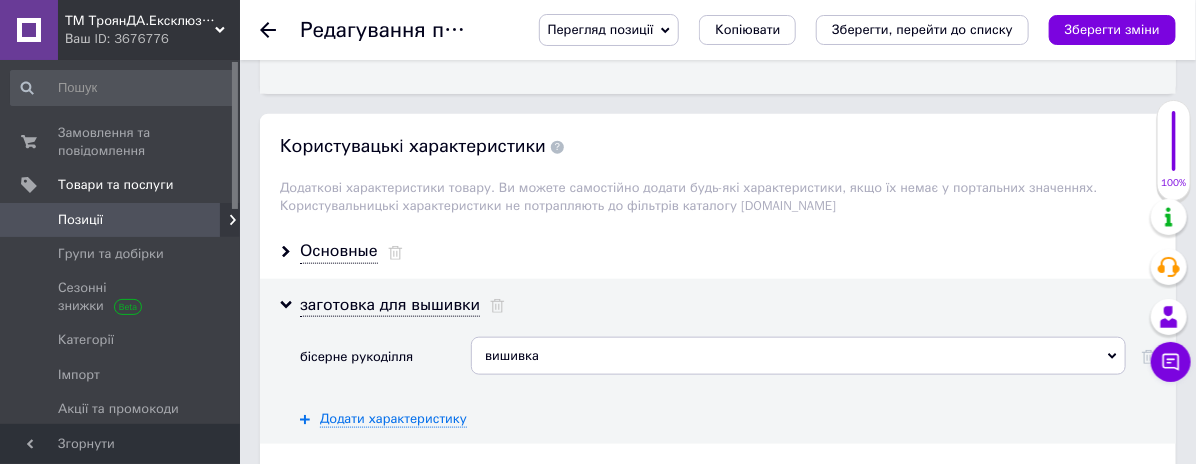 click 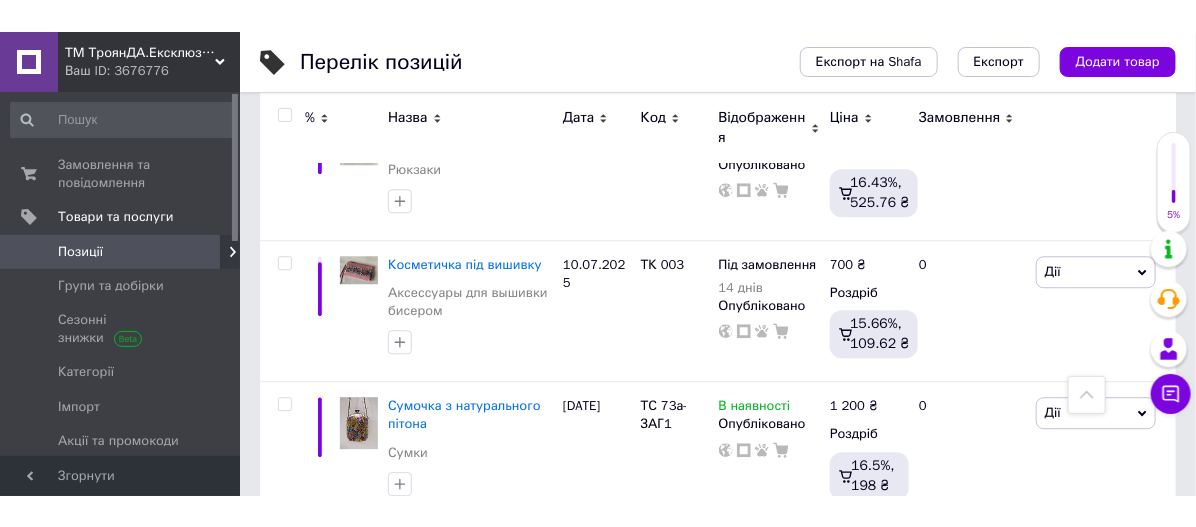 scroll, scrollTop: 1777, scrollLeft: 0, axis: vertical 